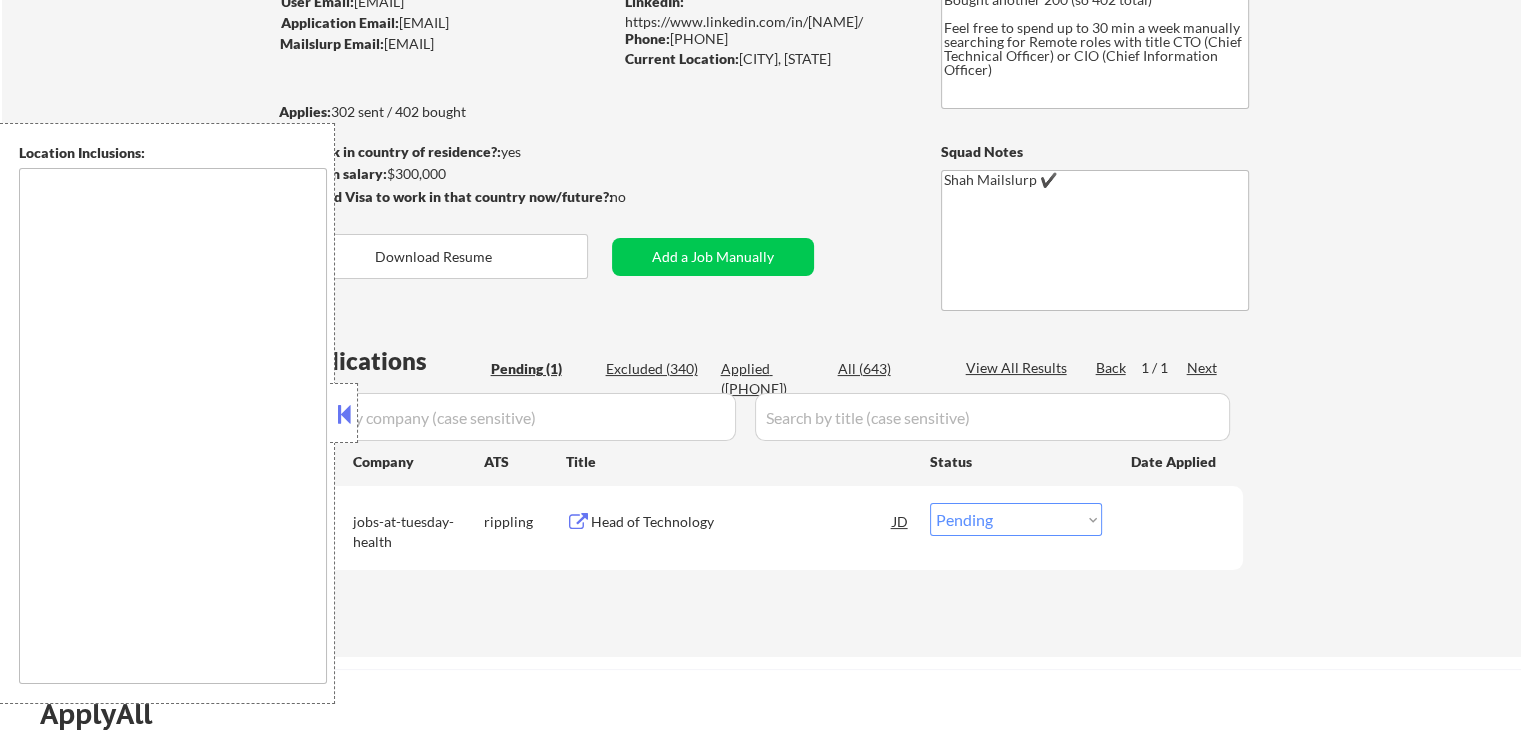 scroll, scrollTop: 200, scrollLeft: 0, axis: vertical 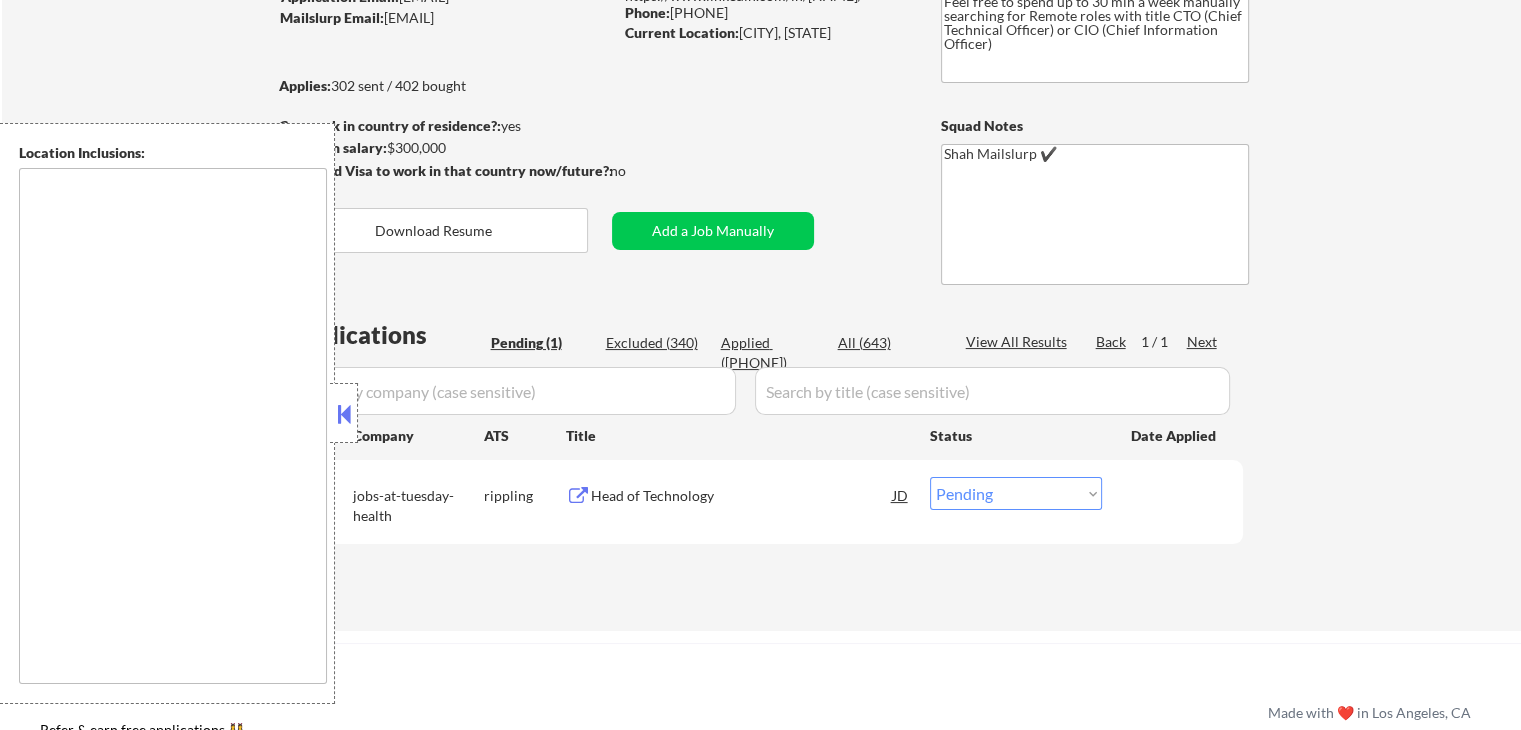 click at bounding box center (344, 414) 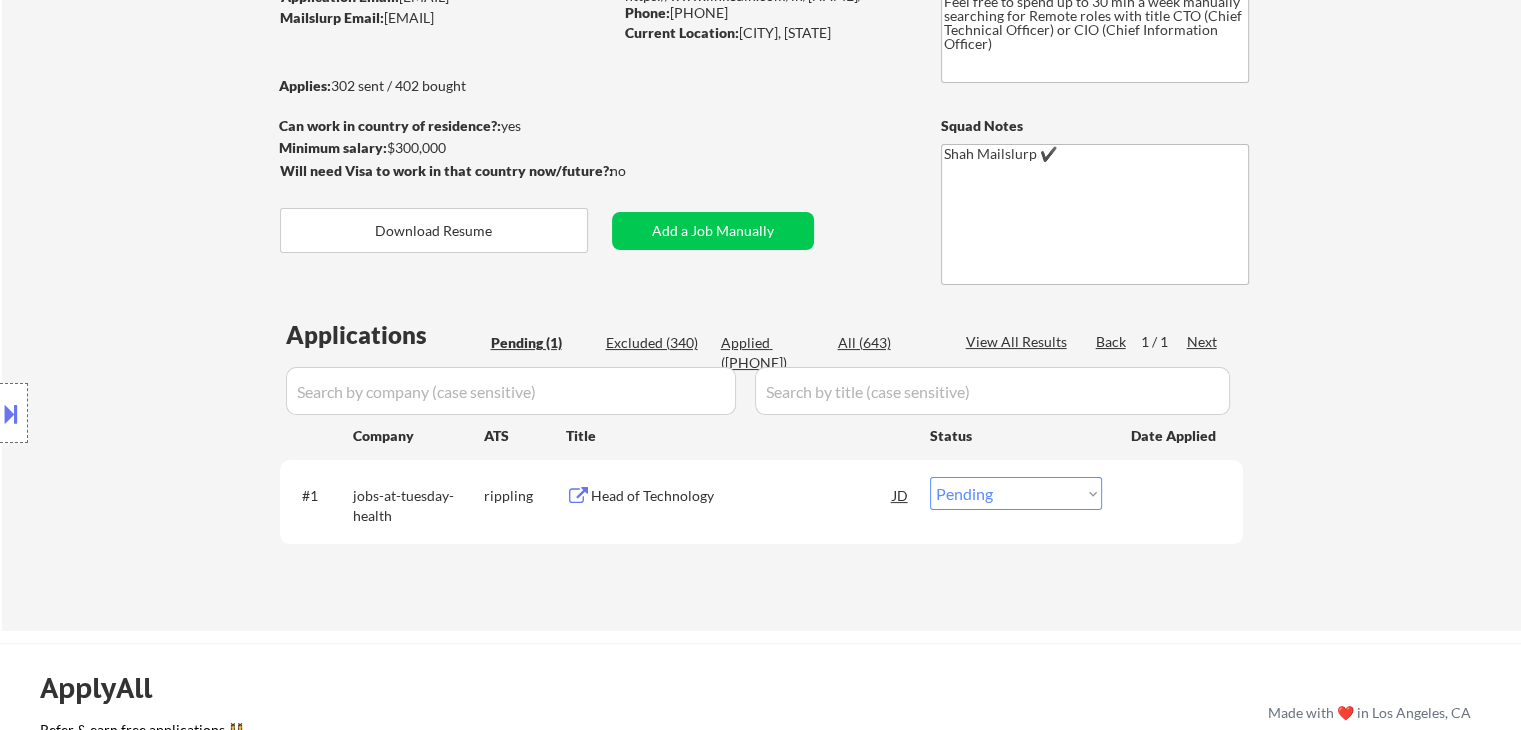 click on "Head of Technology" at bounding box center [742, 496] 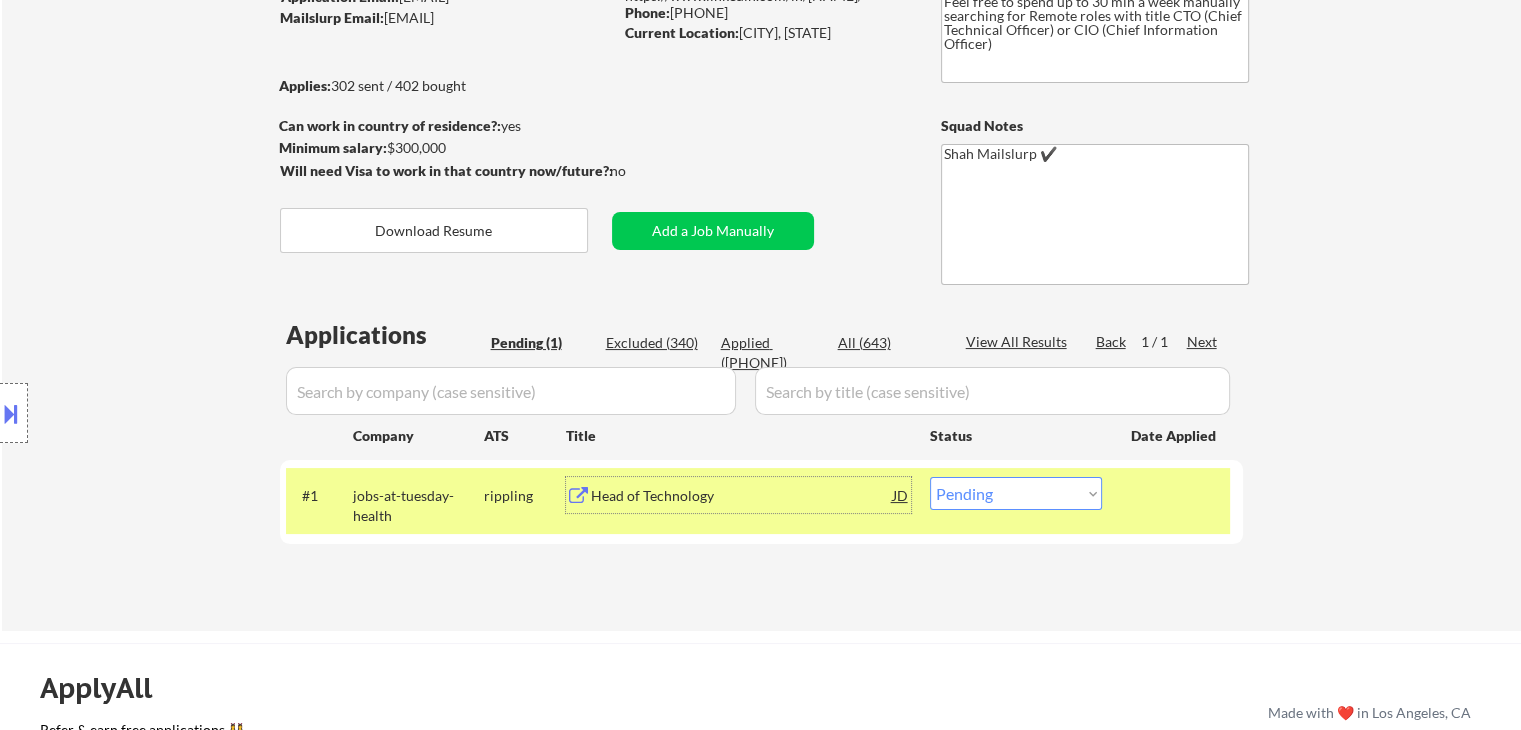 click on "Excluded (340)" at bounding box center (656, 343) 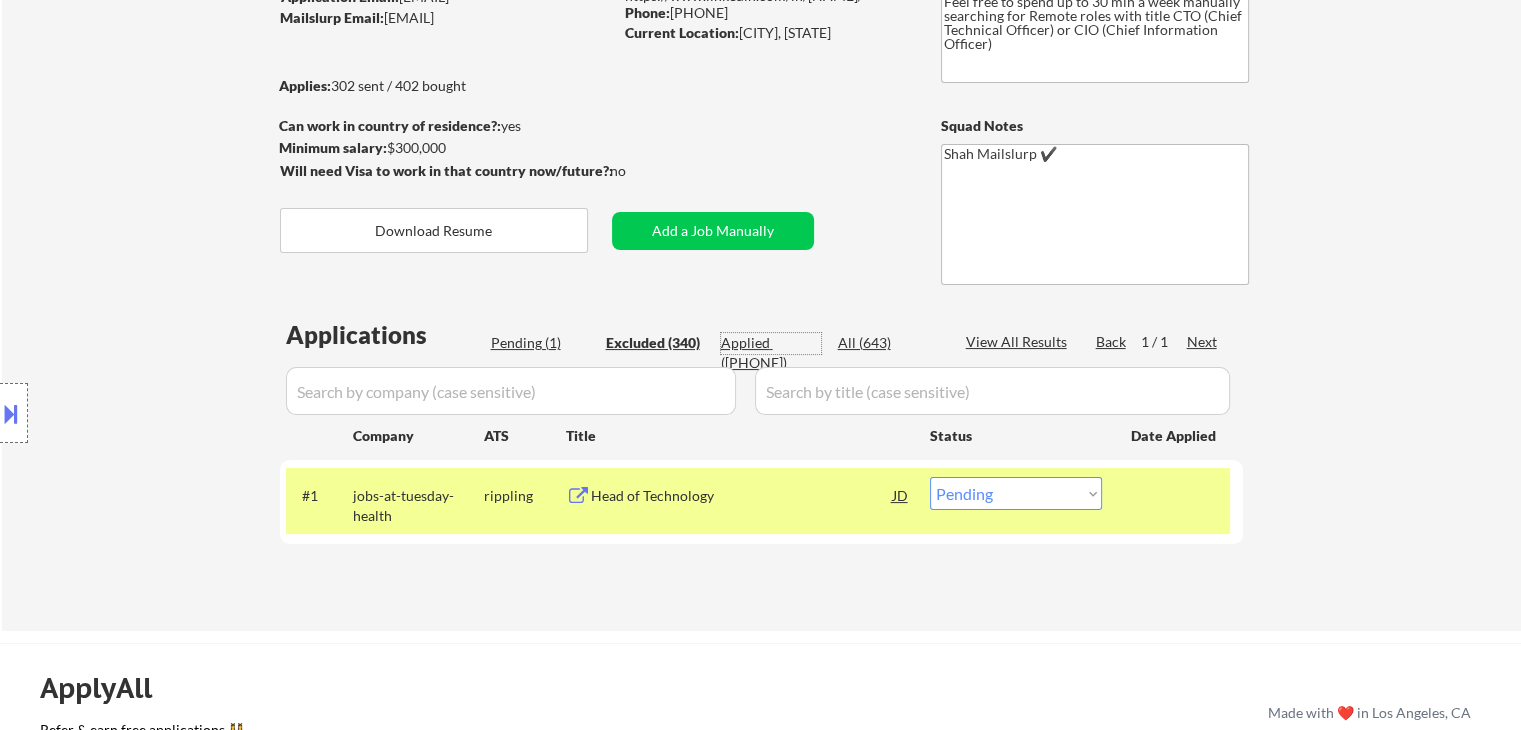 click on "Applied ([PHONE])" at bounding box center [771, 352] 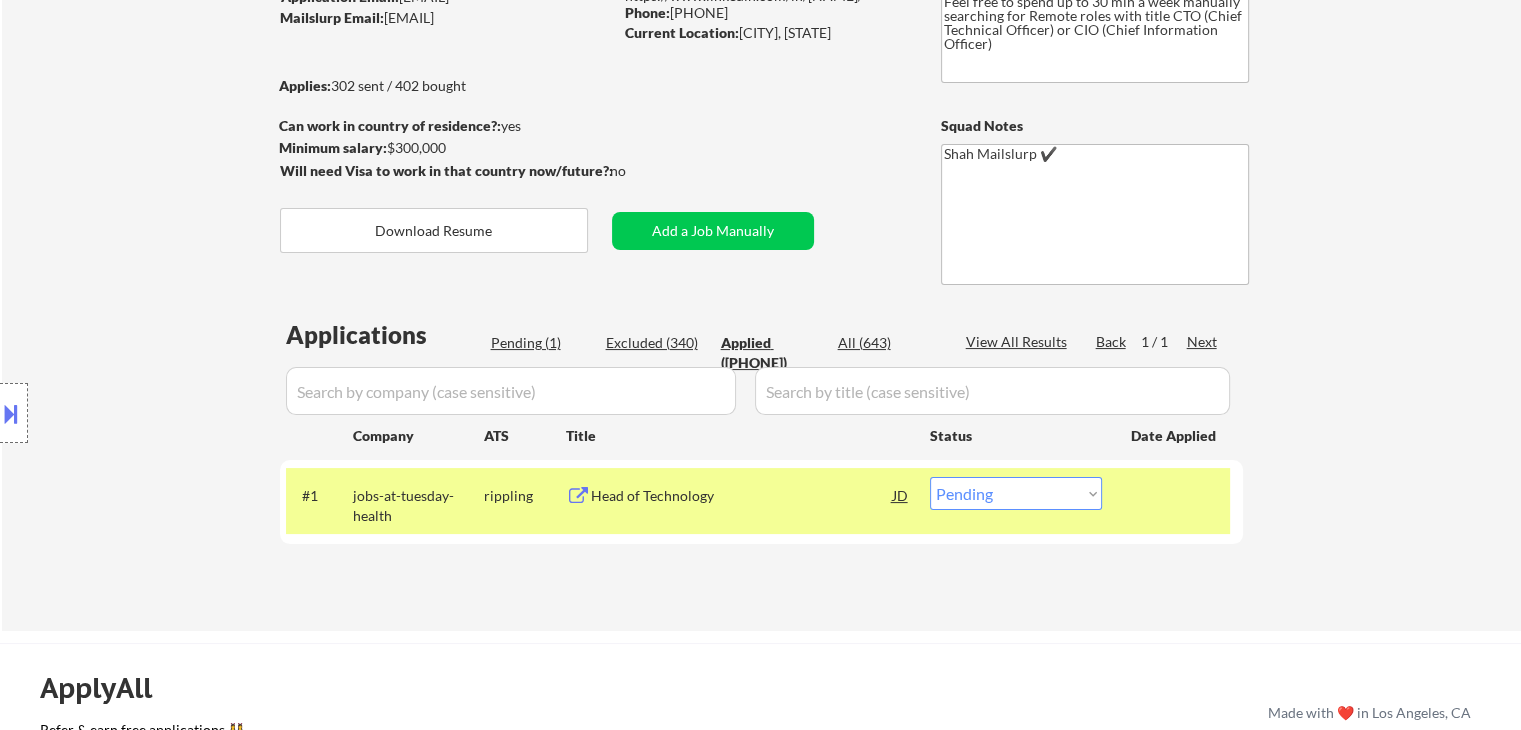 select on ""applied"" 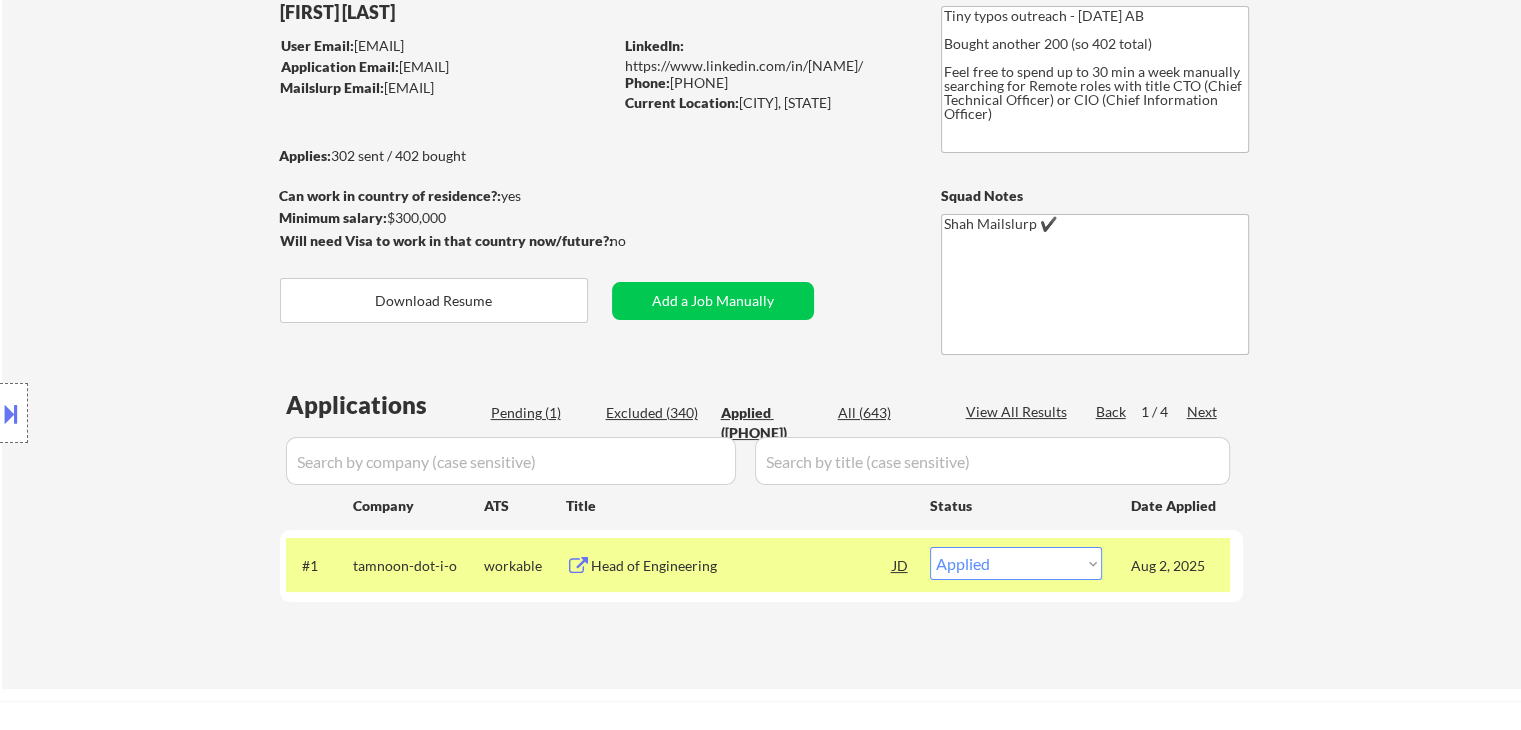 scroll, scrollTop: 100, scrollLeft: 0, axis: vertical 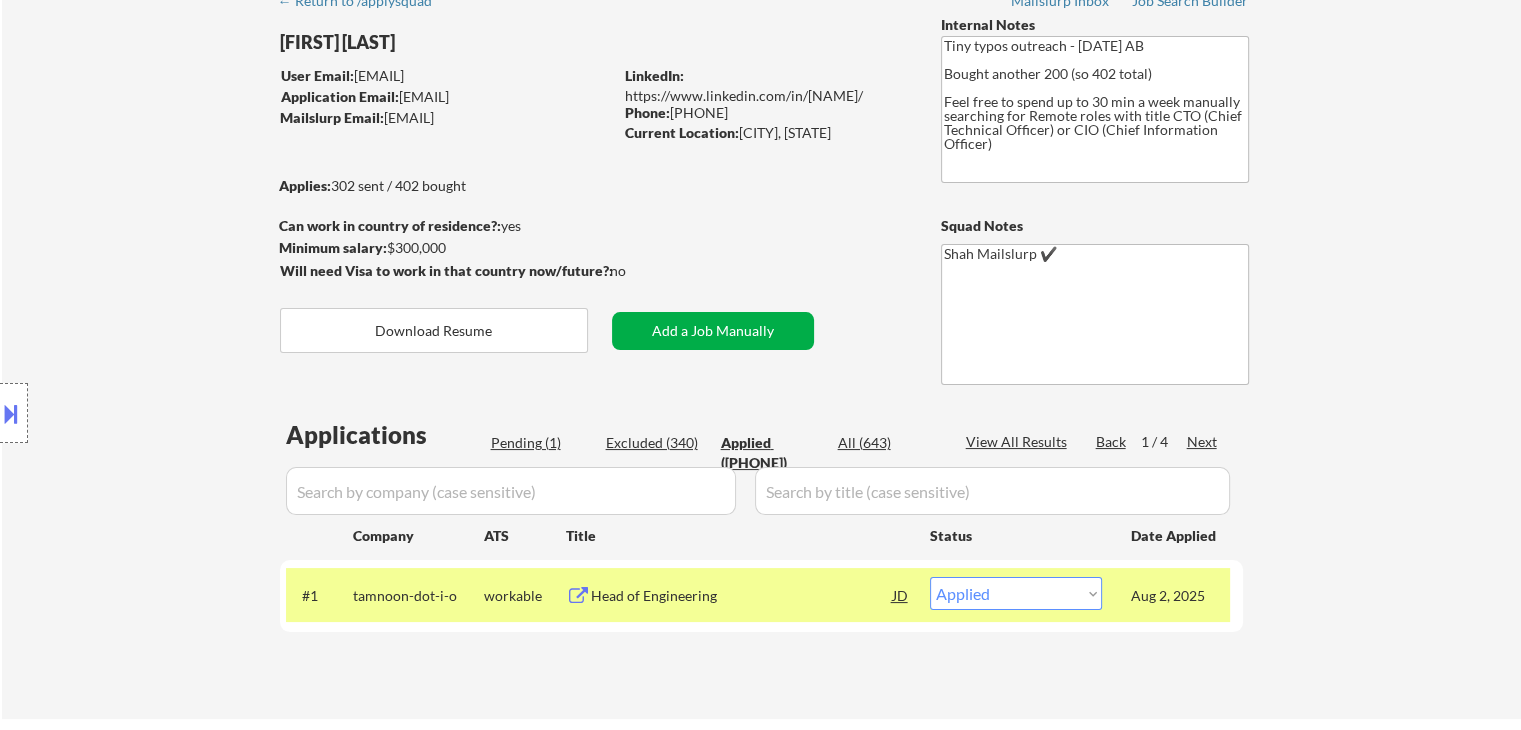 select on ""applied"" 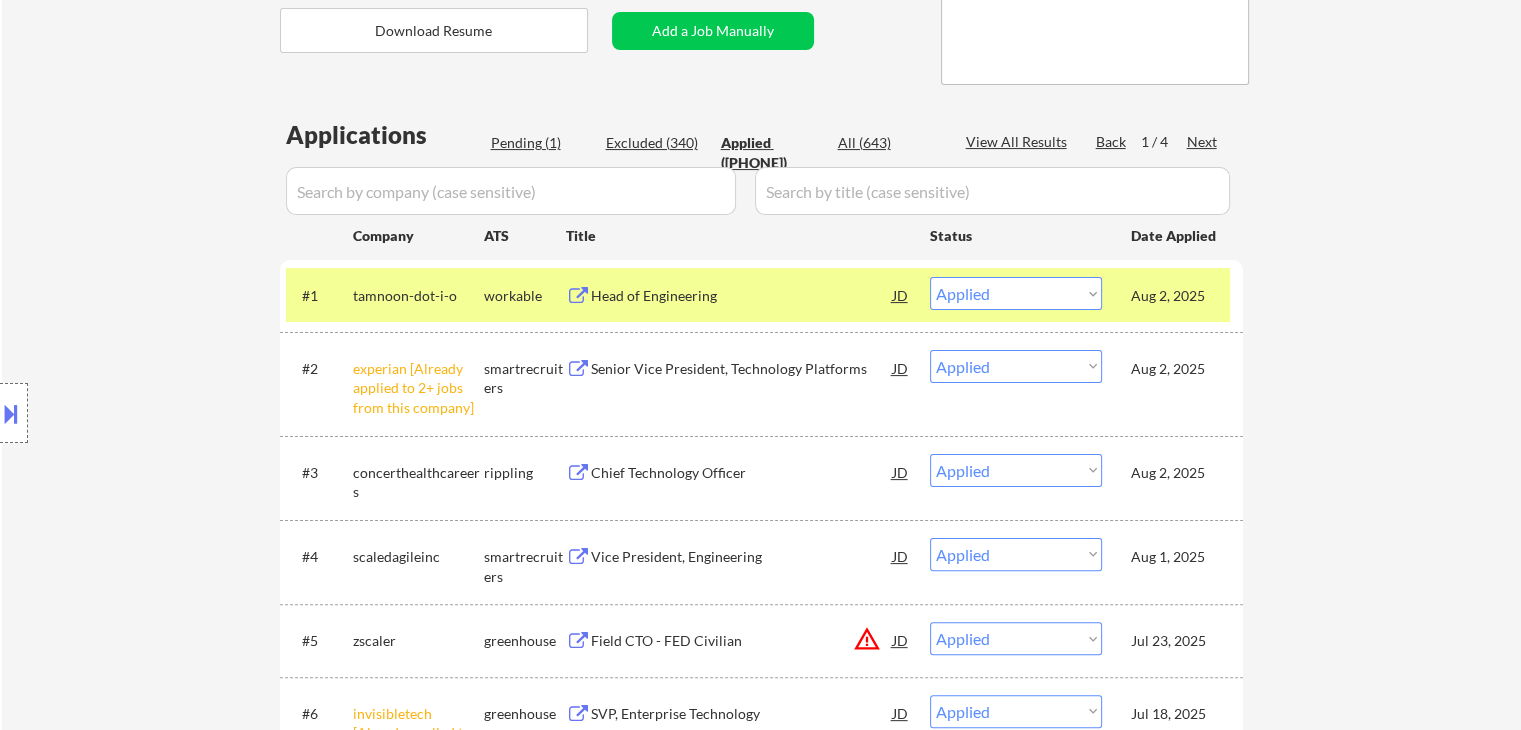 scroll, scrollTop: 5852, scrollLeft: 0, axis: vertical 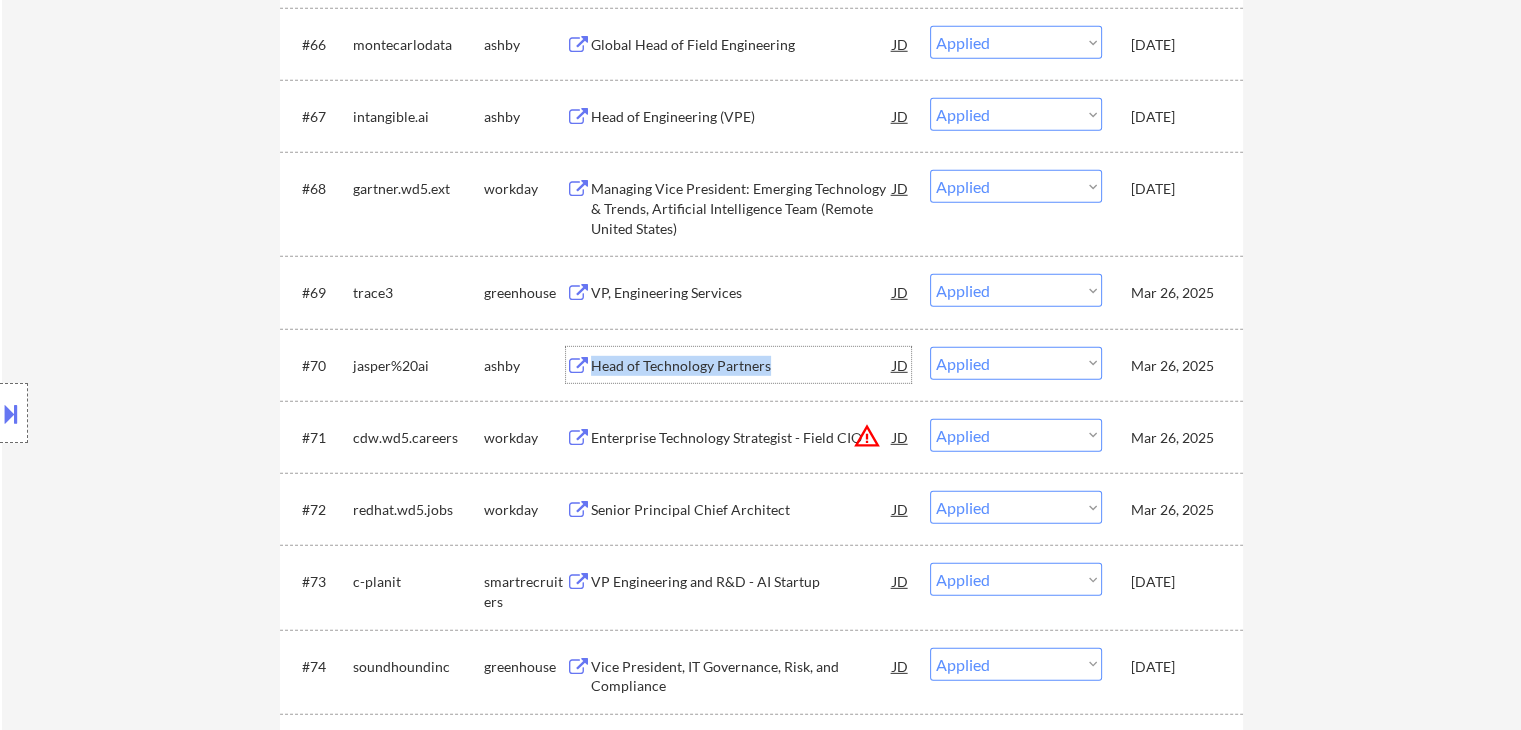 drag, startPoint x: 840, startPoint y: 369, endPoint x: 576, endPoint y: 363, distance: 264.06818 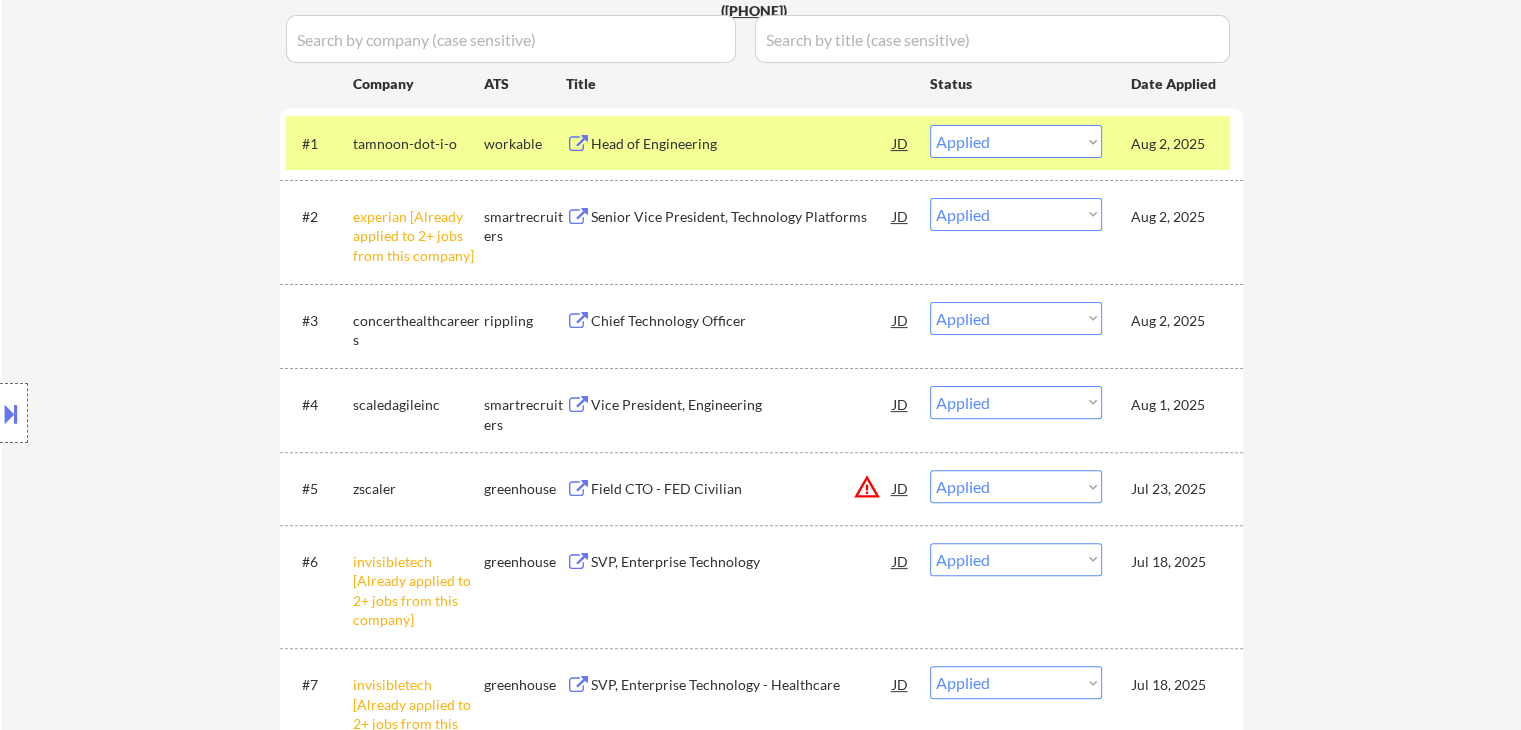 scroll, scrollTop: 452, scrollLeft: 0, axis: vertical 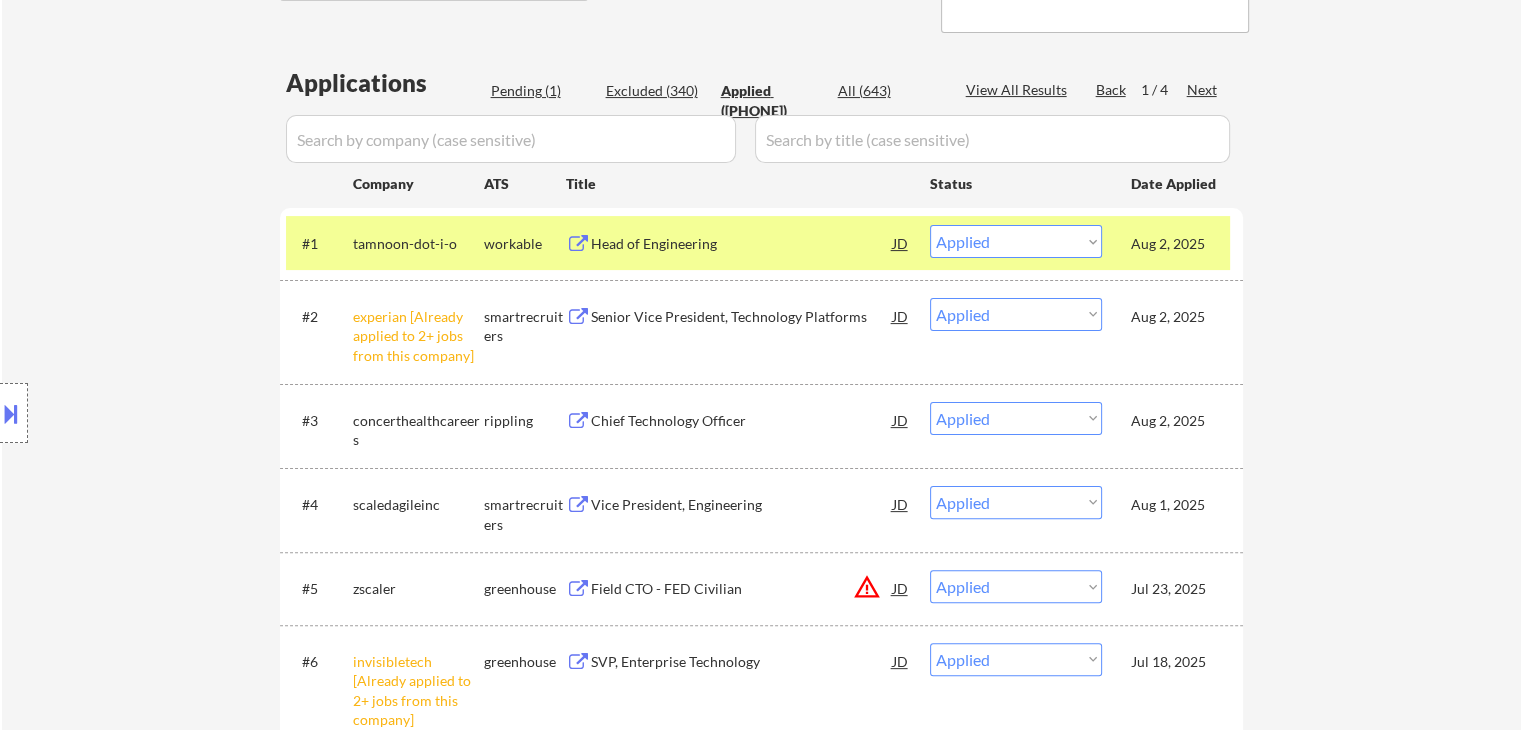 click on "Location Inclusions:" at bounding box center [179, 413] 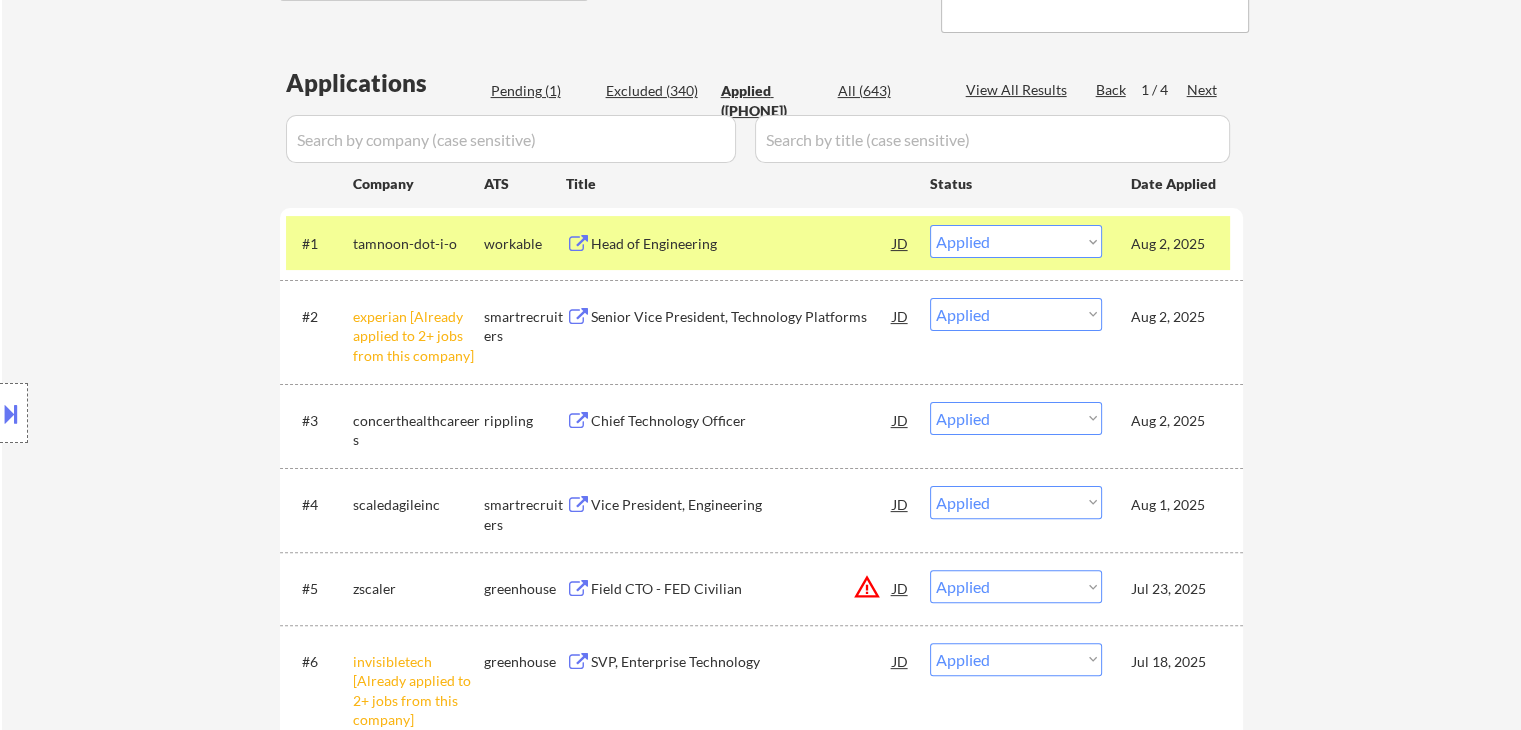 click on "Location Inclusions:" at bounding box center [179, 413] 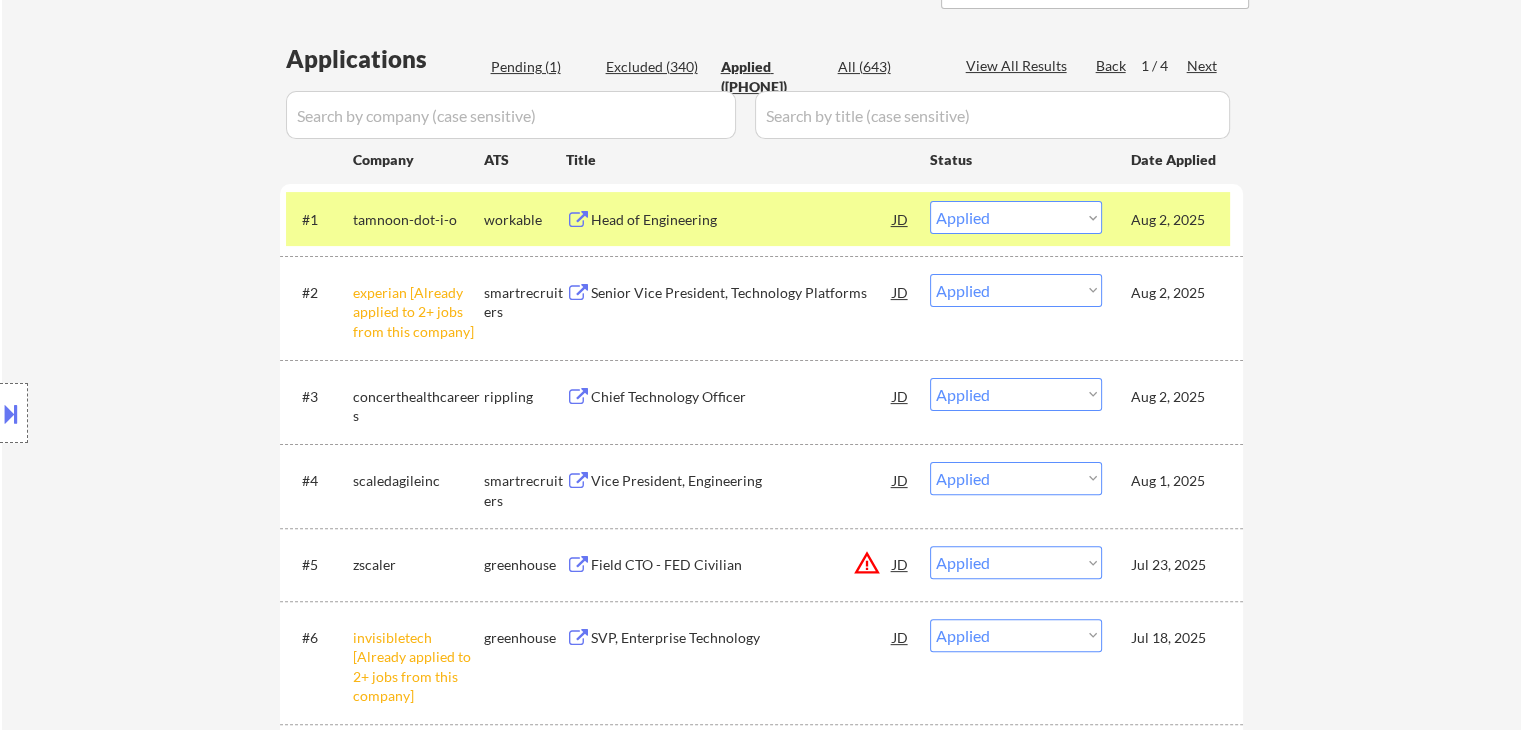 scroll, scrollTop: 500, scrollLeft: 0, axis: vertical 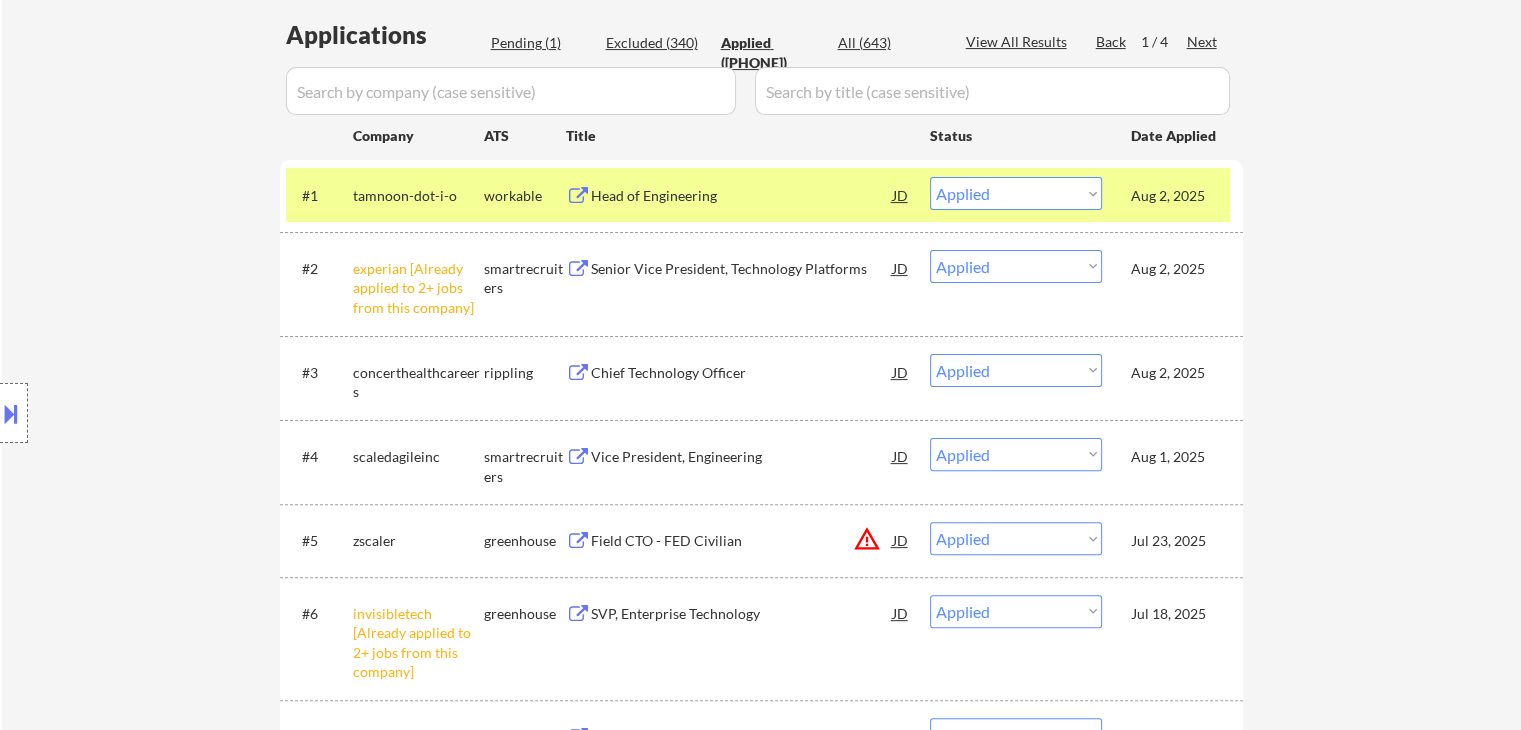 click on "Pending (1)" at bounding box center [541, 43] 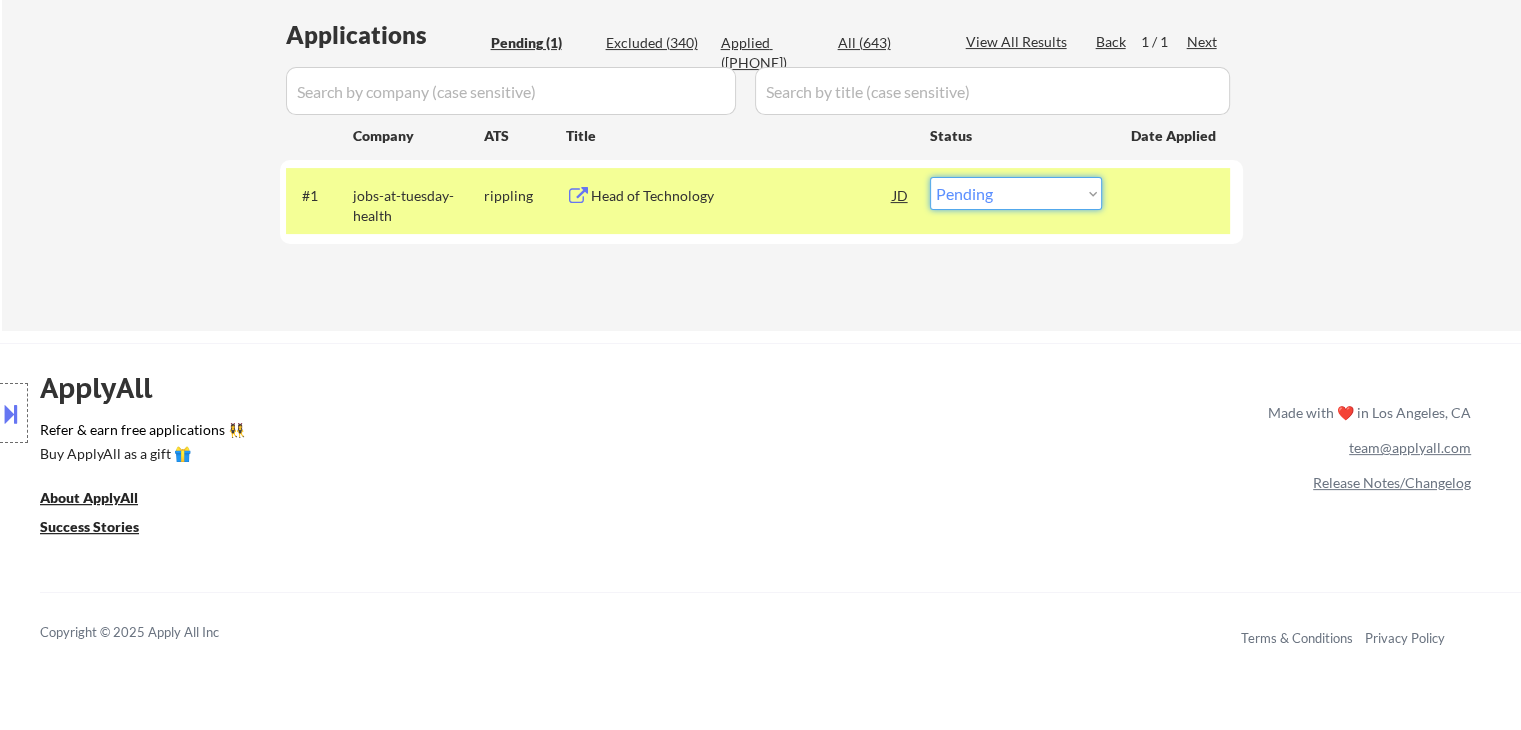 click on "Choose an option... Pending Applied Excluded (Questions) Excluded (Expired) Excluded (Location) Excluded (Bad Match) Excluded (Blocklist) Excluded (Salary) Excluded (Other)" at bounding box center (1016, 193) 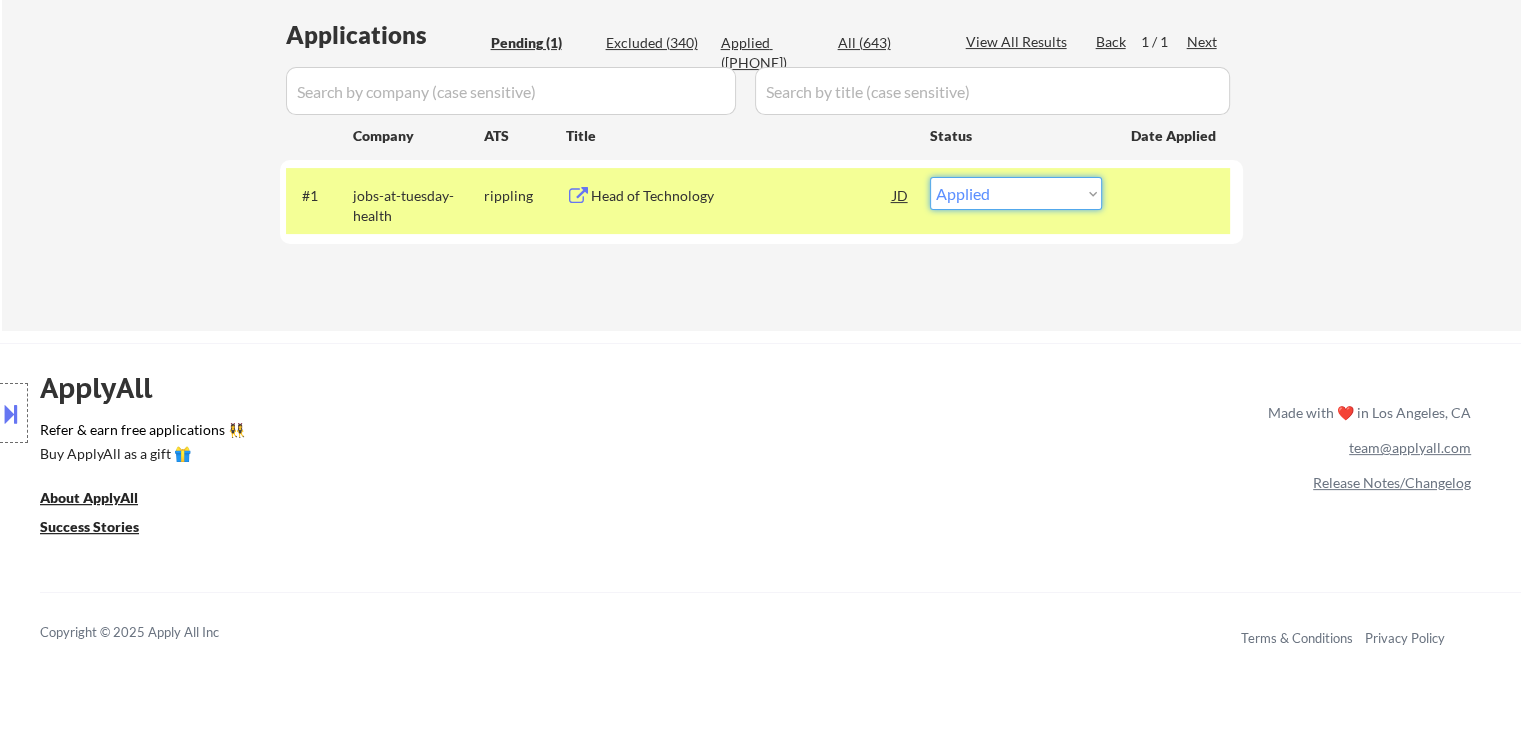 click on "Choose an option... Pending Applied Excluded (Questions) Excluded (Expired) Excluded (Location) Excluded (Bad Match) Excluded (Blocklist) Excluded (Salary) Excluded (Other)" at bounding box center (1016, 193) 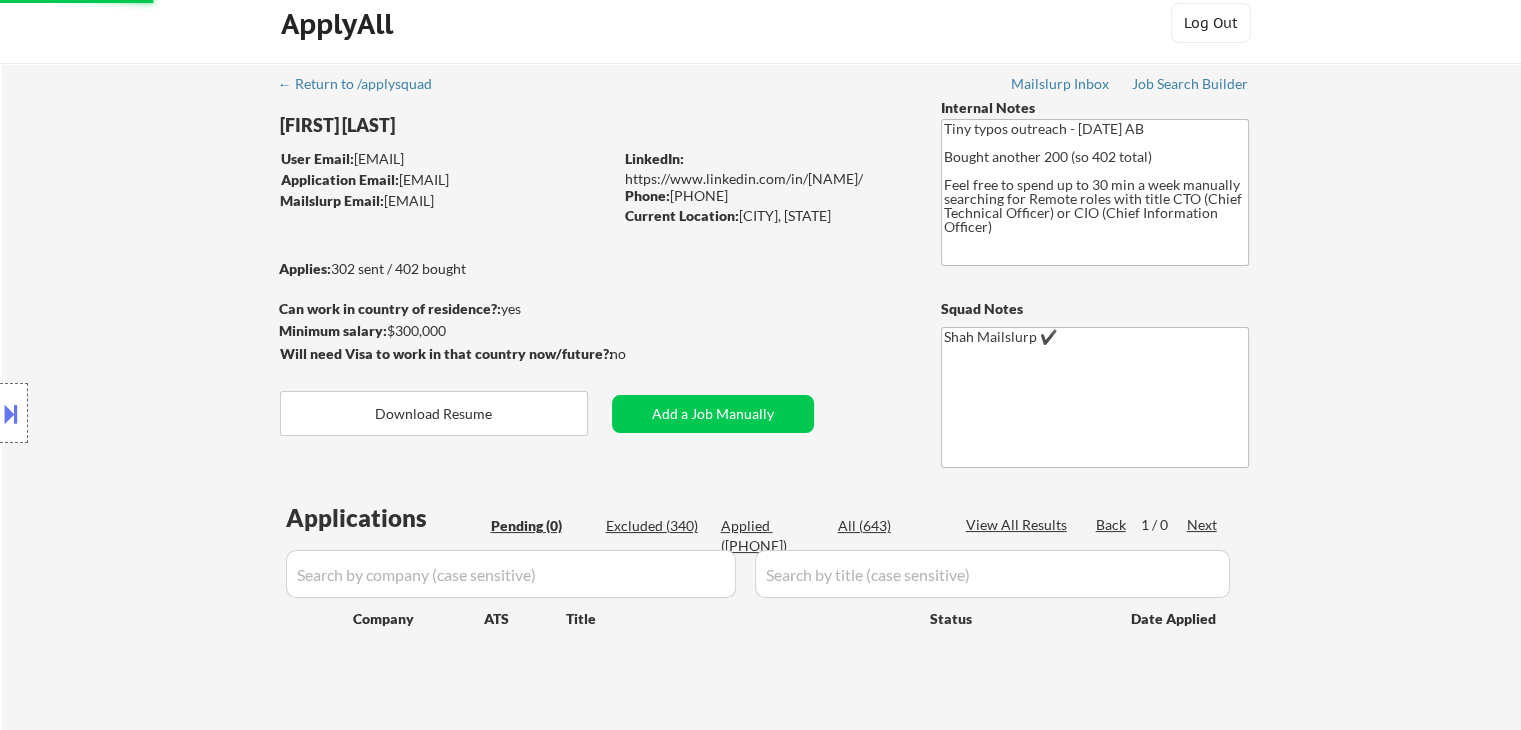 scroll, scrollTop: 0, scrollLeft: 0, axis: both 